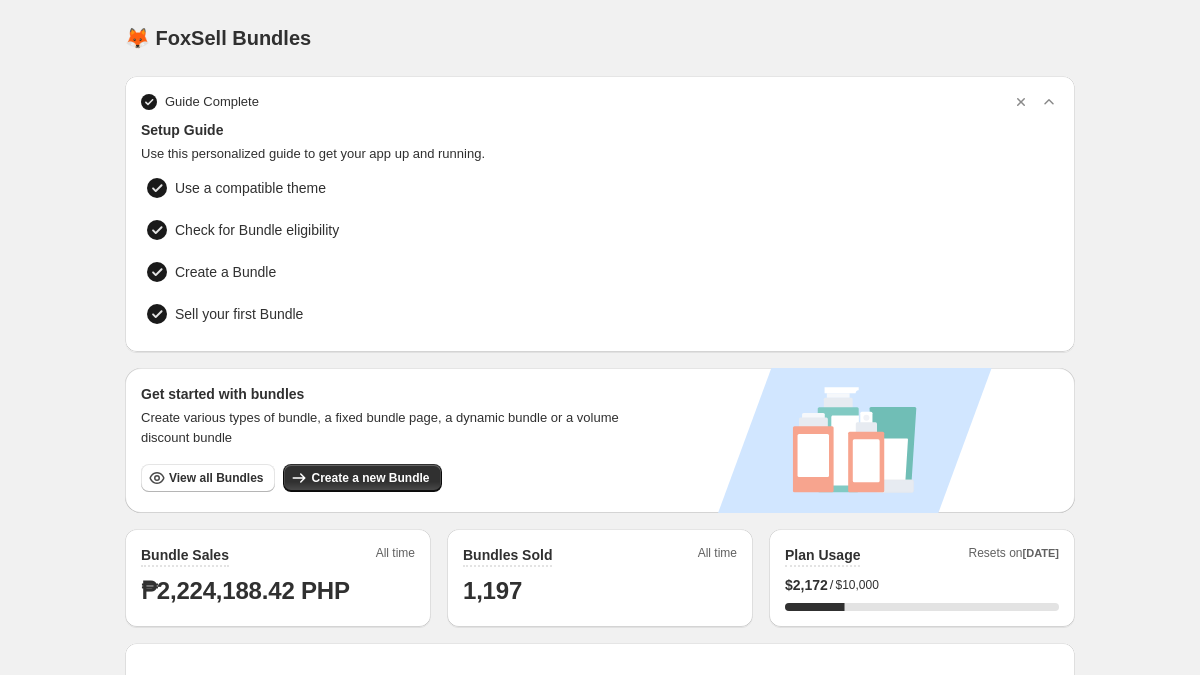 scroll, scrollTop: 0, scrollLeft: 0, axis: both 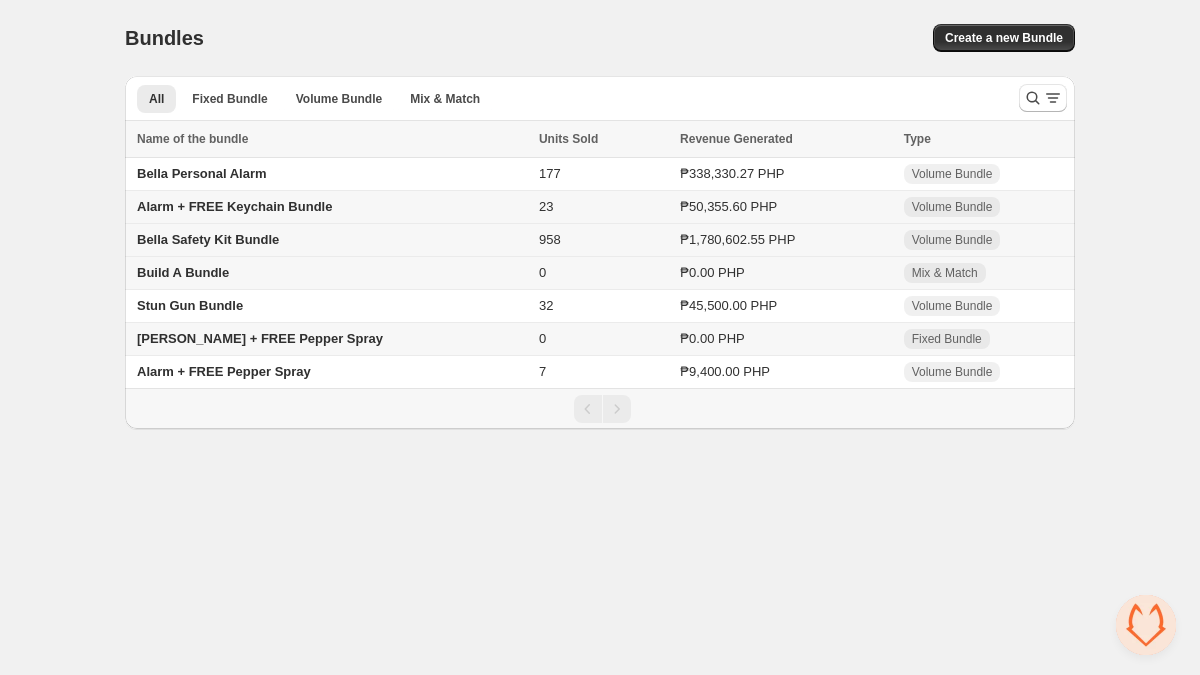 click on "Bella Safety Kit Bundle" at bounding box center [208, 239] 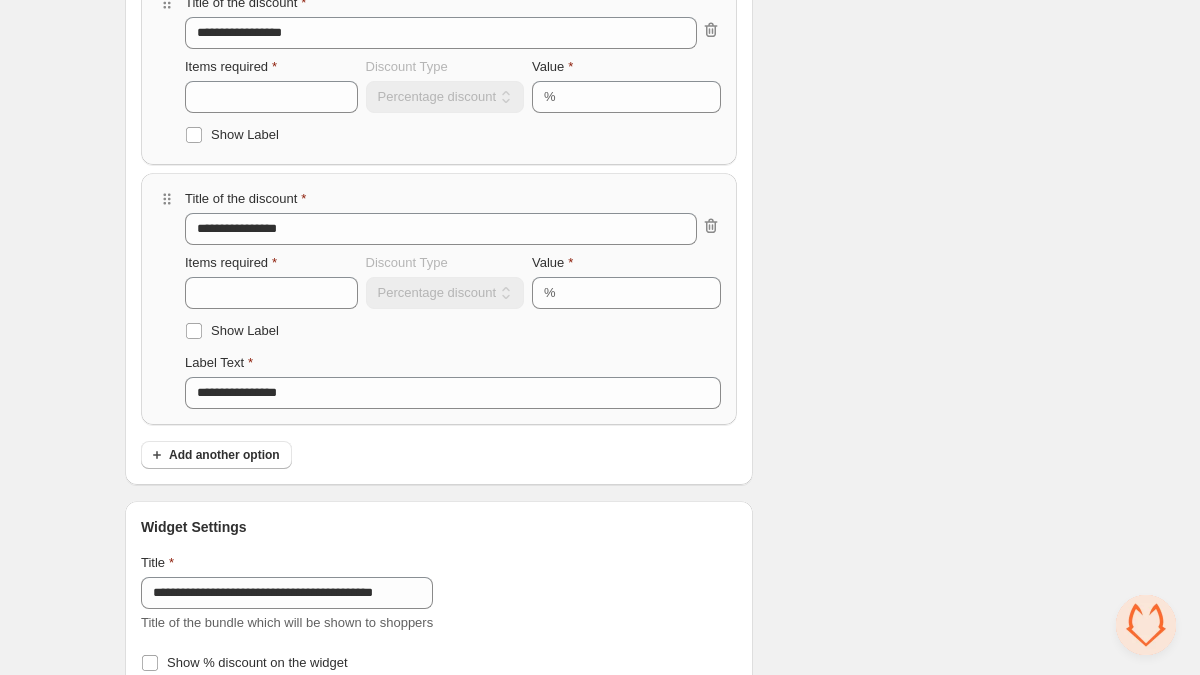 scroll, scrollTop: 714, scrollLeft: 0, axis: vertical 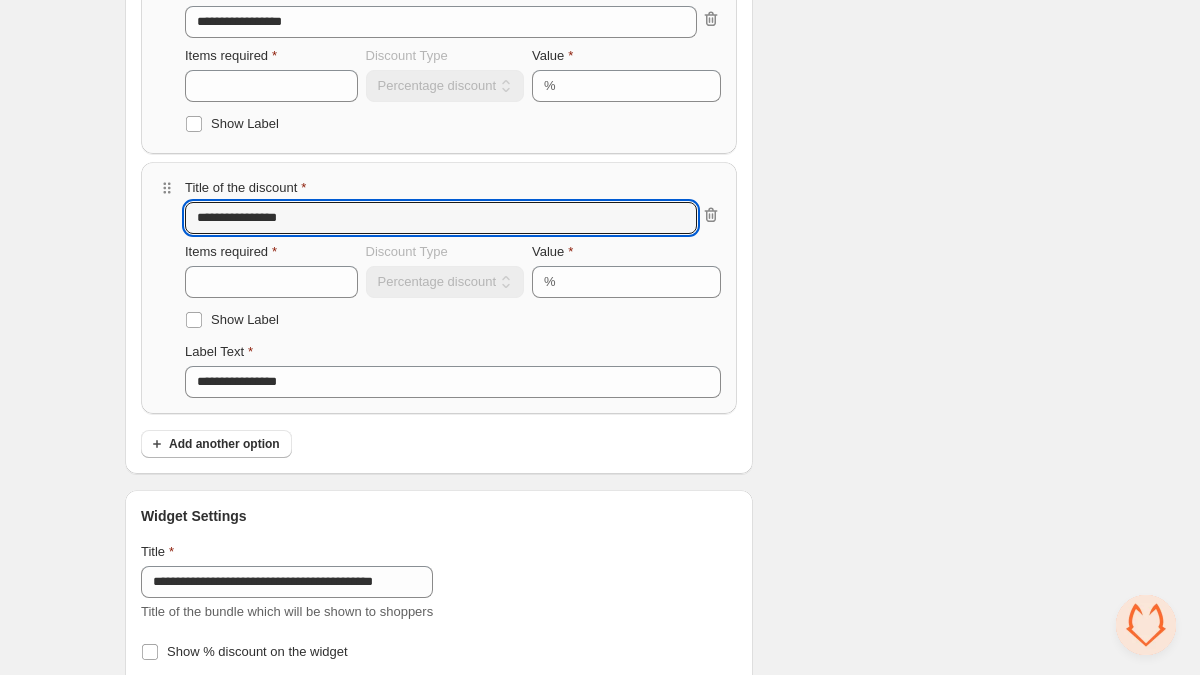 drag, startPoint x: 357, startPoint y: 219, endPoint x: 38, endPoint y: 208, distance: 319.1896 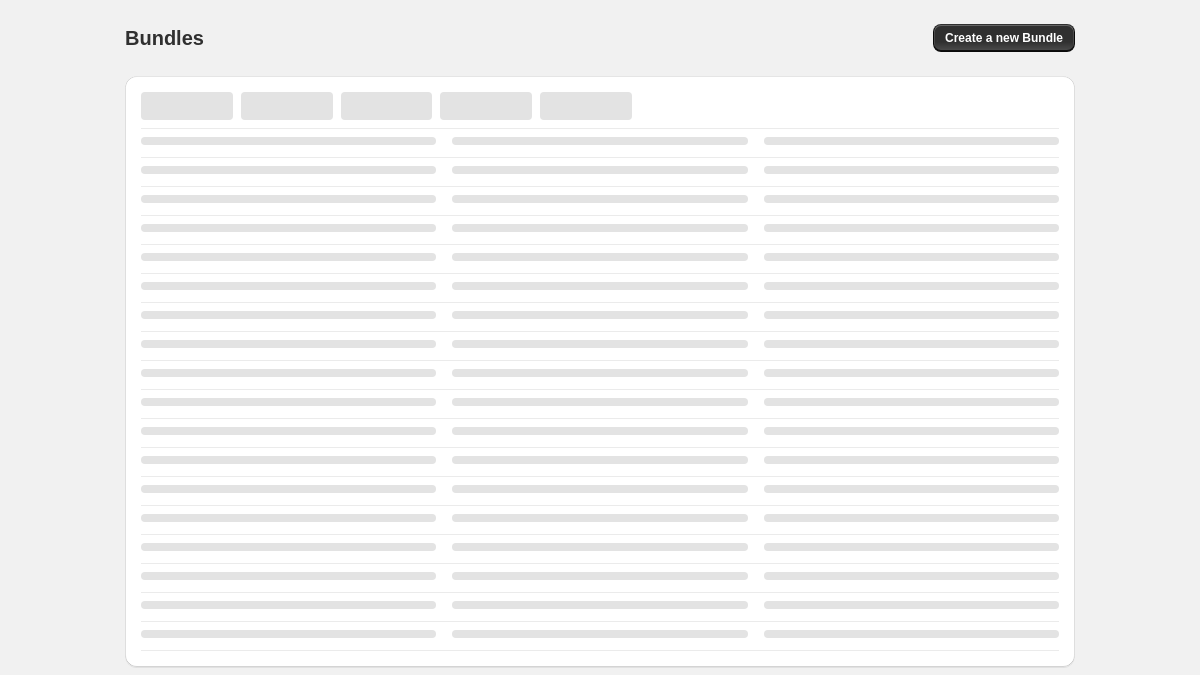scroll, scrollTop: 0, scrollLeft: 0, axis: both 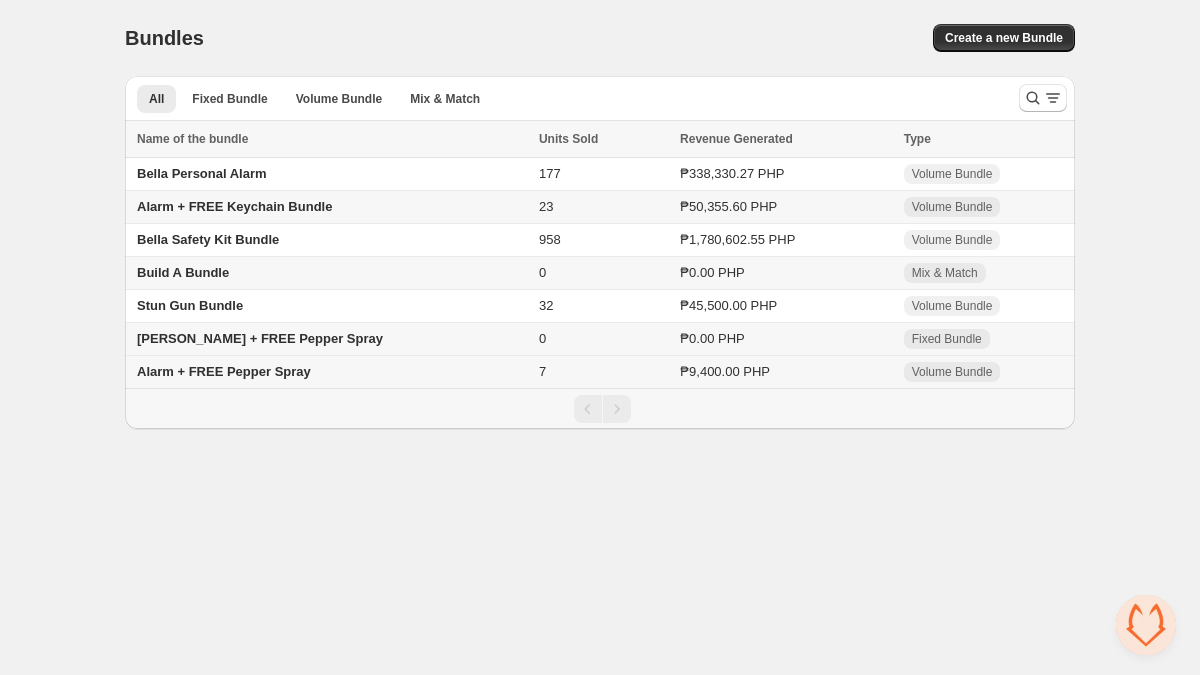 click on "Alarm + FREE Pepper Spray" at bounding box center (224, 371) 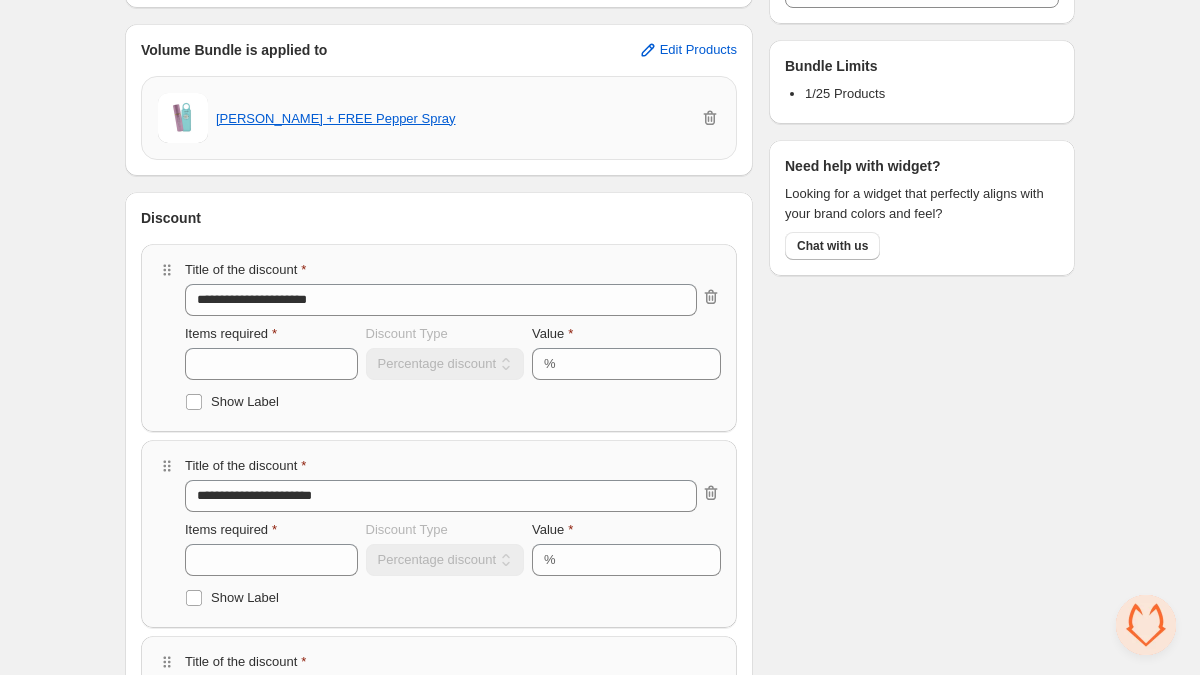 scroll, scrollTop: 265, scrollLeft: 0, axis: vertical 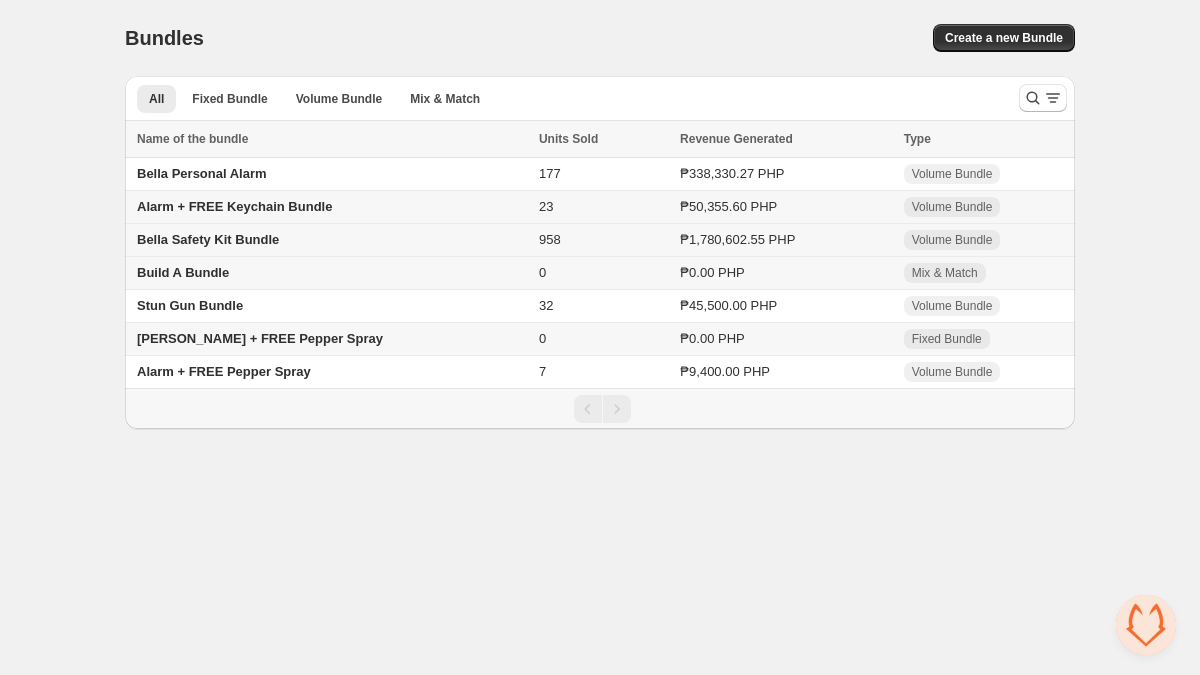 click on "Bella Safety Kit Bundle" at bounding box center (208, 239) 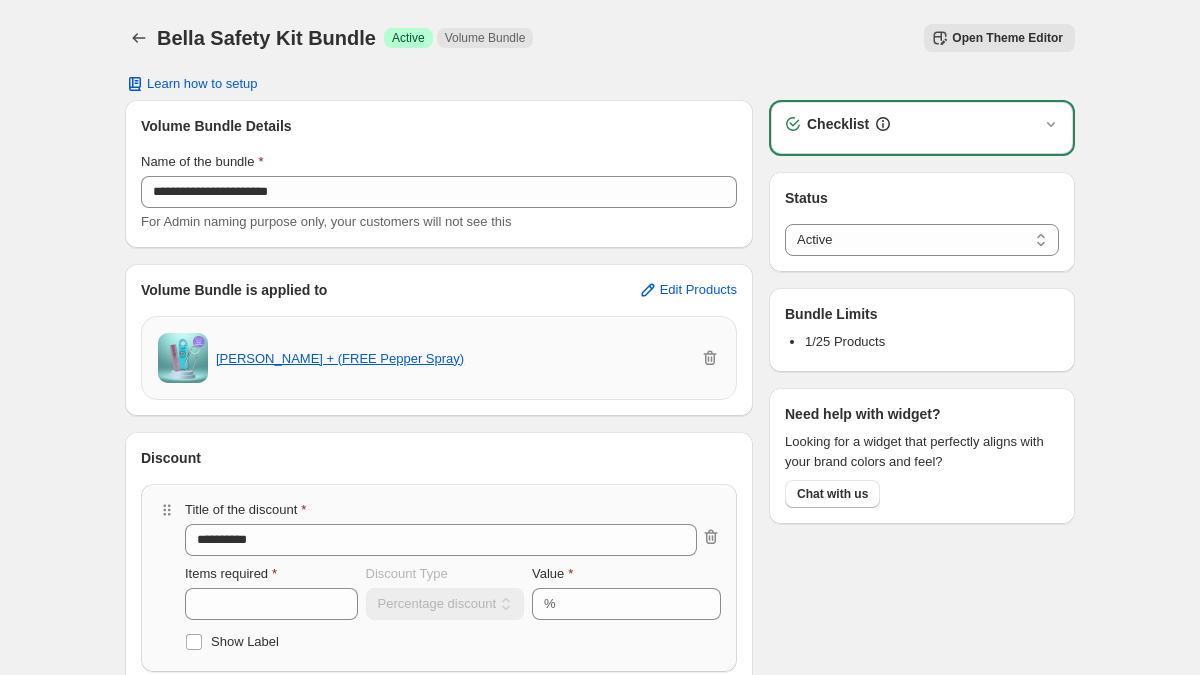 scroll, scrollTop: 0, scrollLeft: 0, axis: both 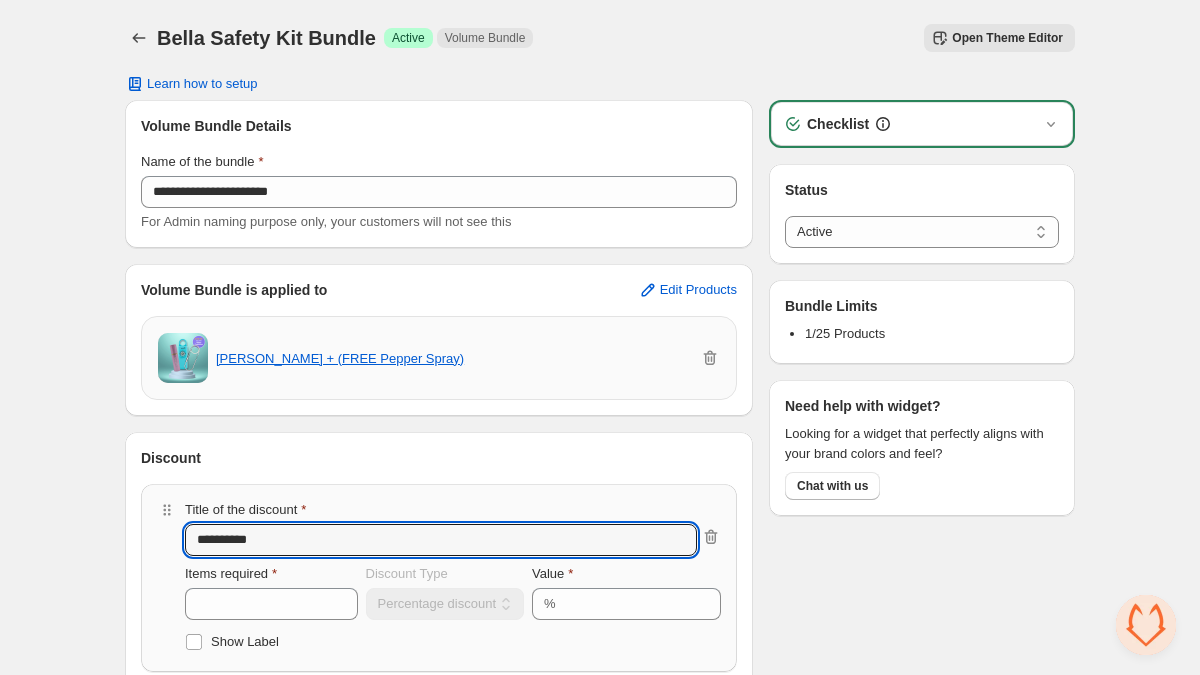 drag, startPoint x: 253, startPoint y: 540, endPoint x: 124, endPoint y: 536, distance: 129.062 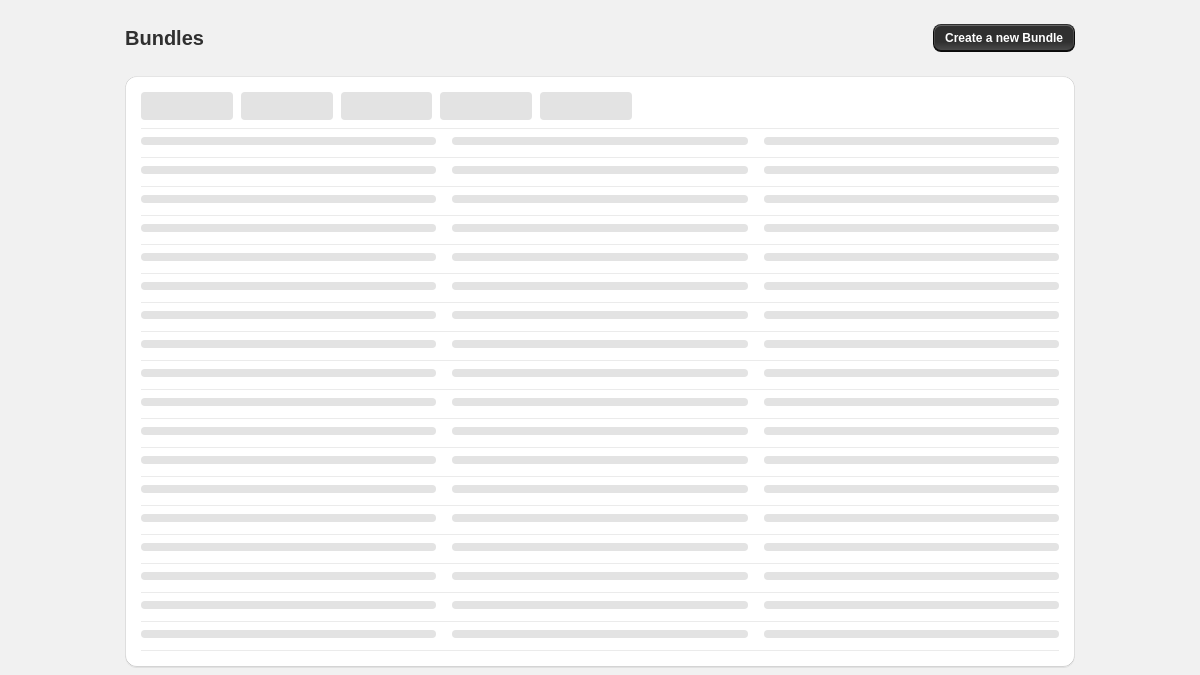 scroll, scrollTop: 0, scrollLeft: 0, axis: both 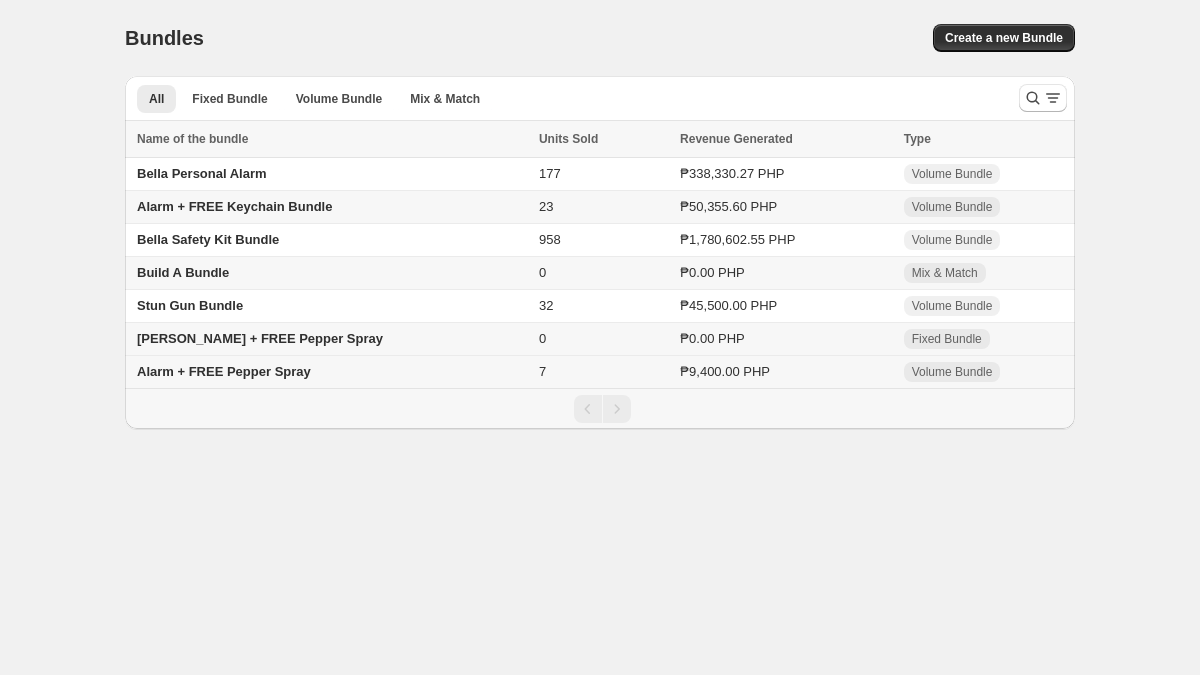 click on "Alarm + FREE Pepper Spray" at bounding box center [224, 371] 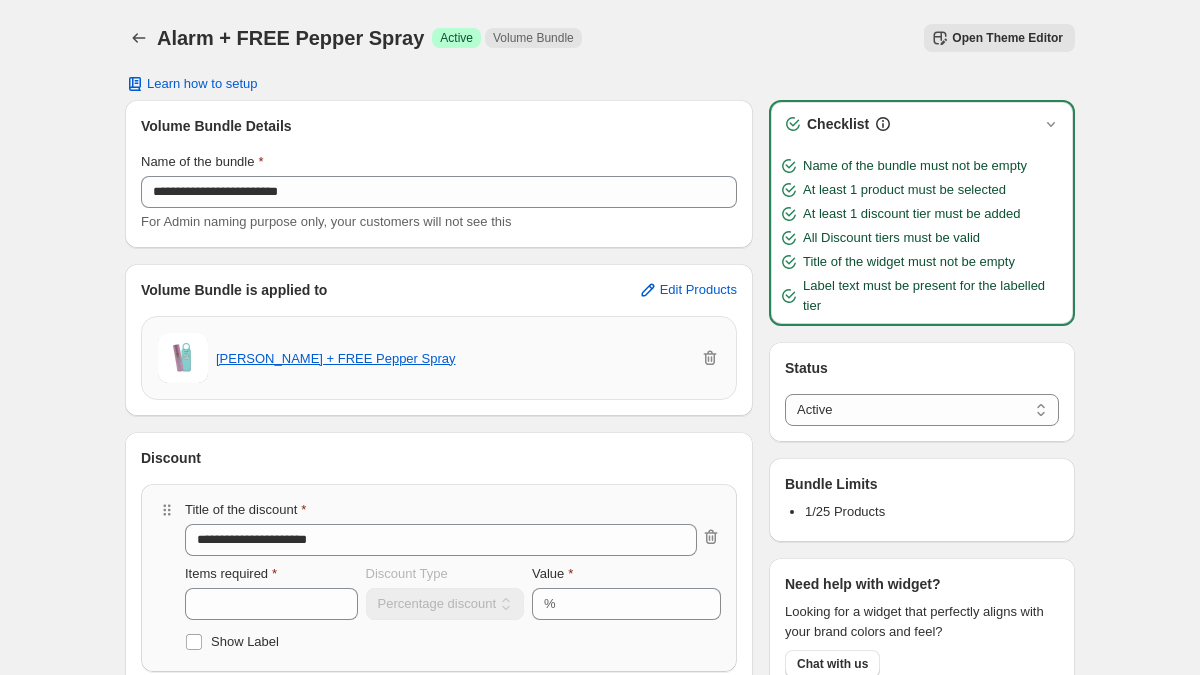scroll, scrollTop: 0, scrollLeft: 0, axis: both 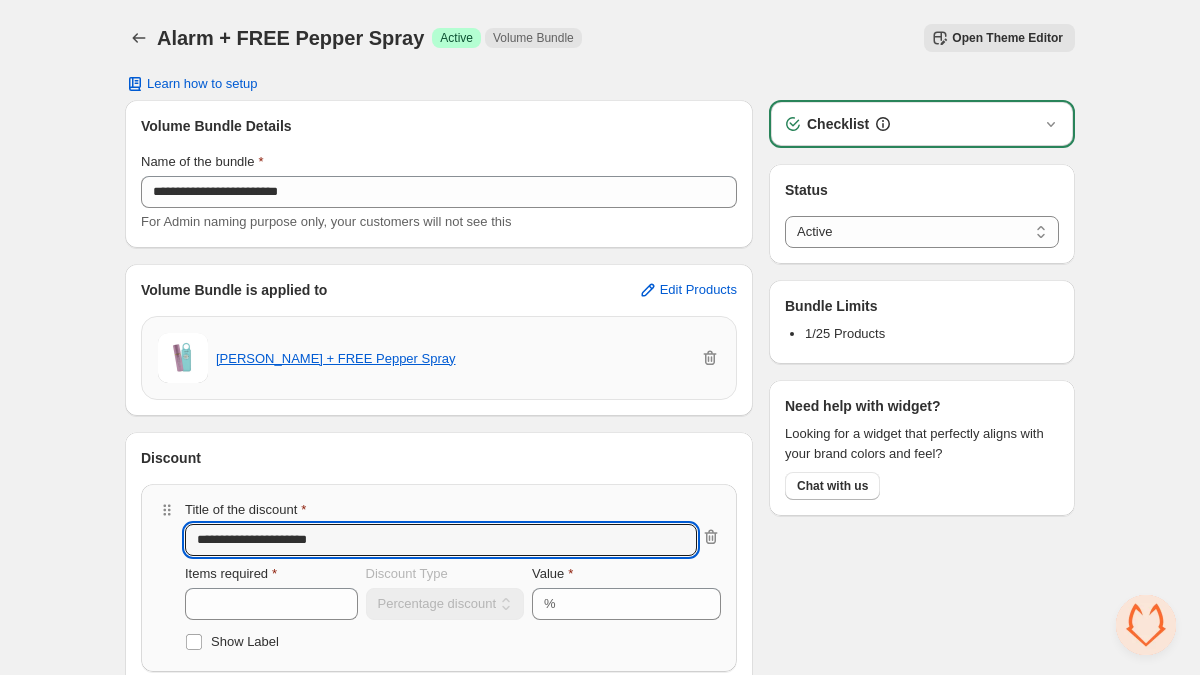 drag, startPoint x: 422, startPoint y: 544, endPoint x: 83, endPoint y: 522, distance: 339.7131 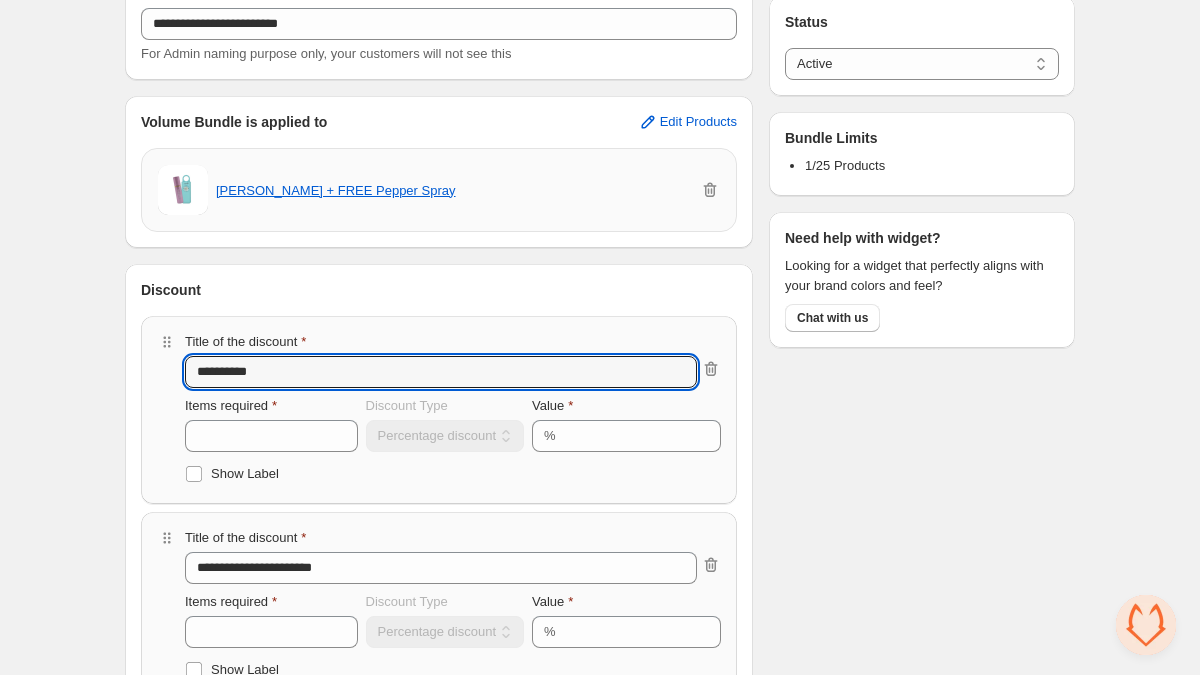 scroll, scrollTop: 318, scrollLeft: 0, axis: vertical 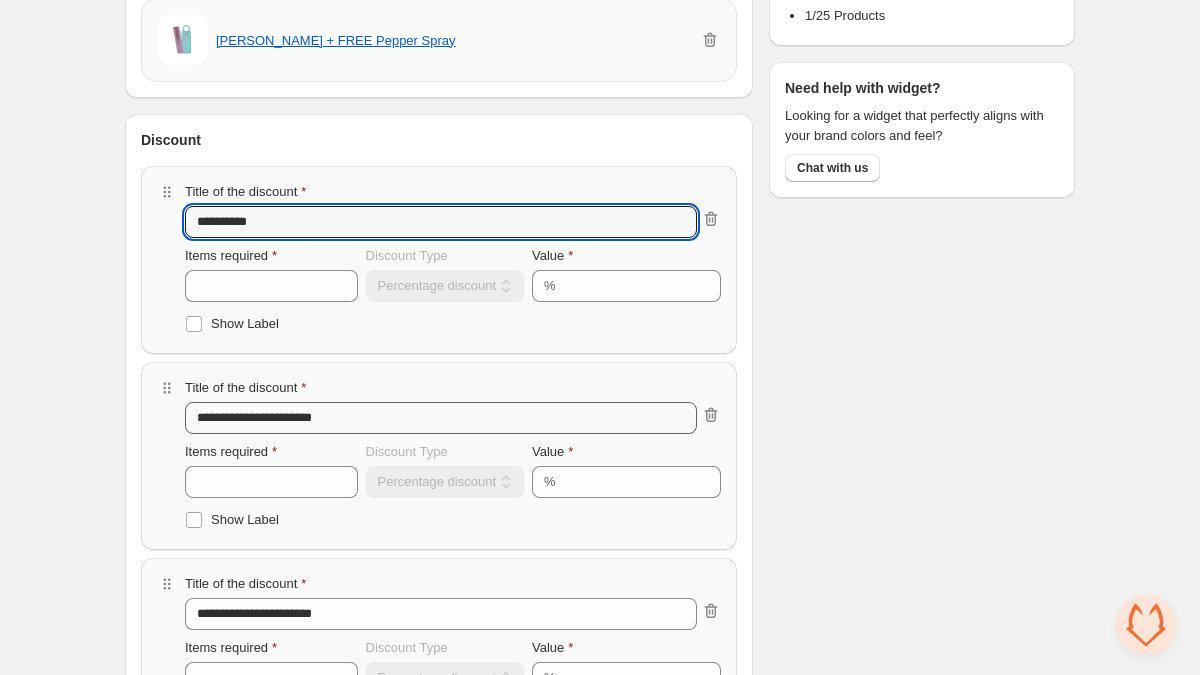type on "**********" 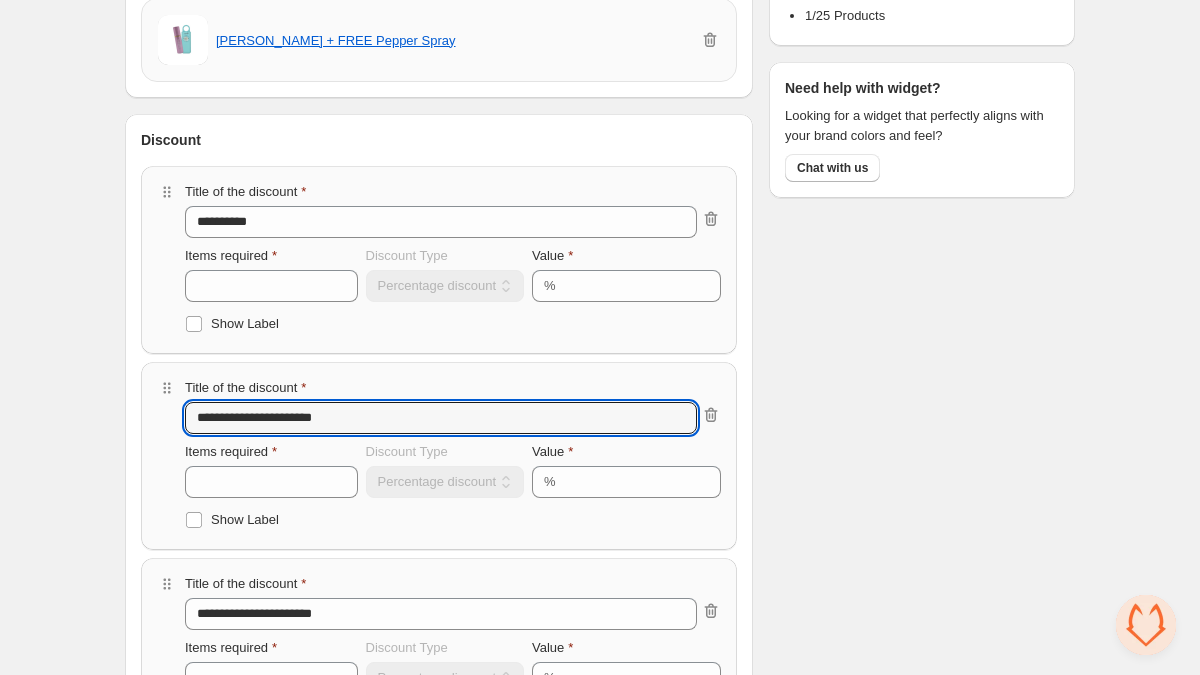 drag, startPoint x: 421, startPoint y: 423, endPoint x: 158, endPoint y: 418, distance: 263.04752 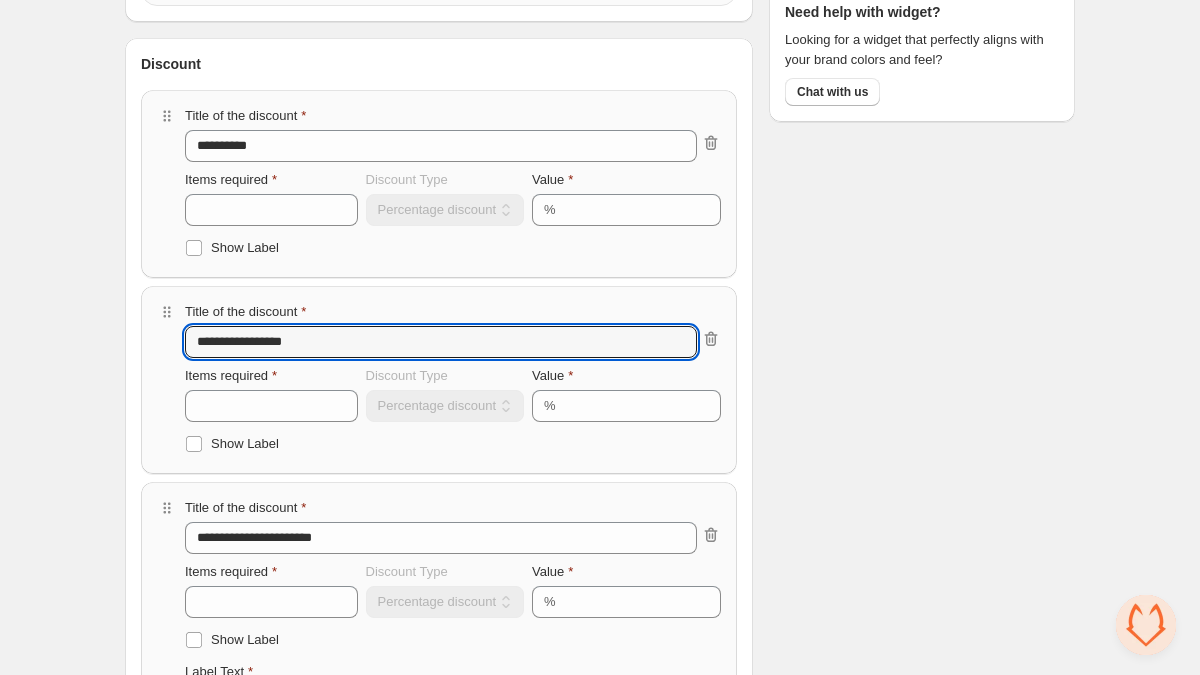 scroll, scrollTop: 485, scrollLeft: 0, axis: vertical 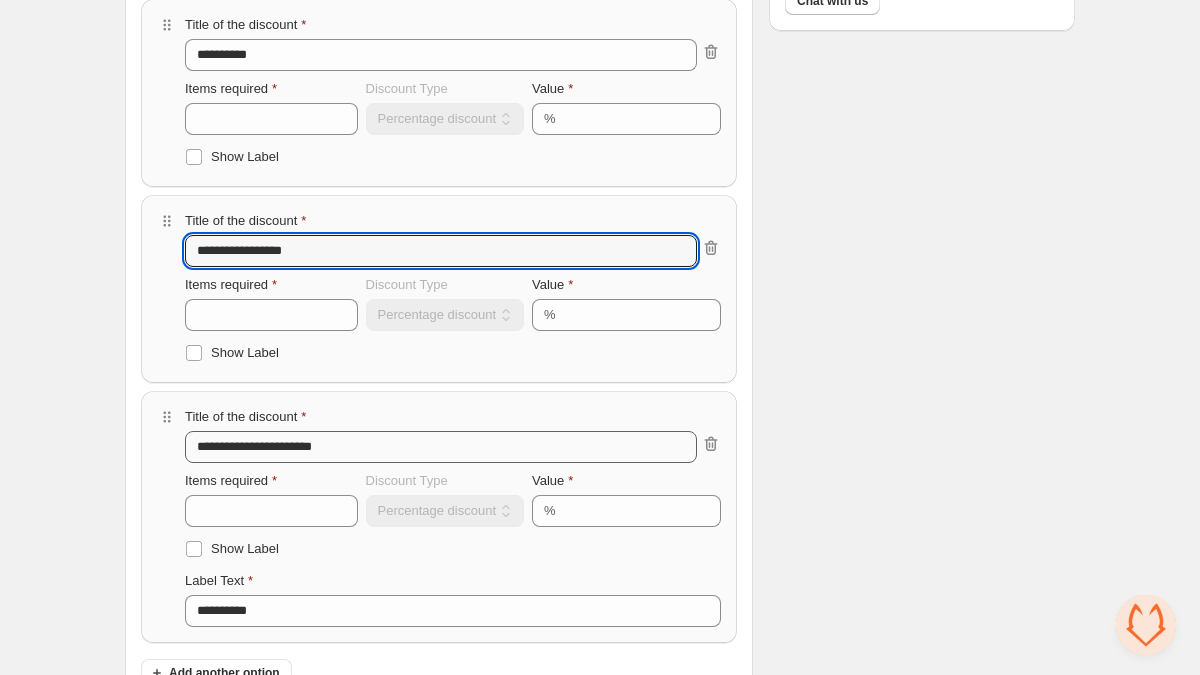 type on "**********" 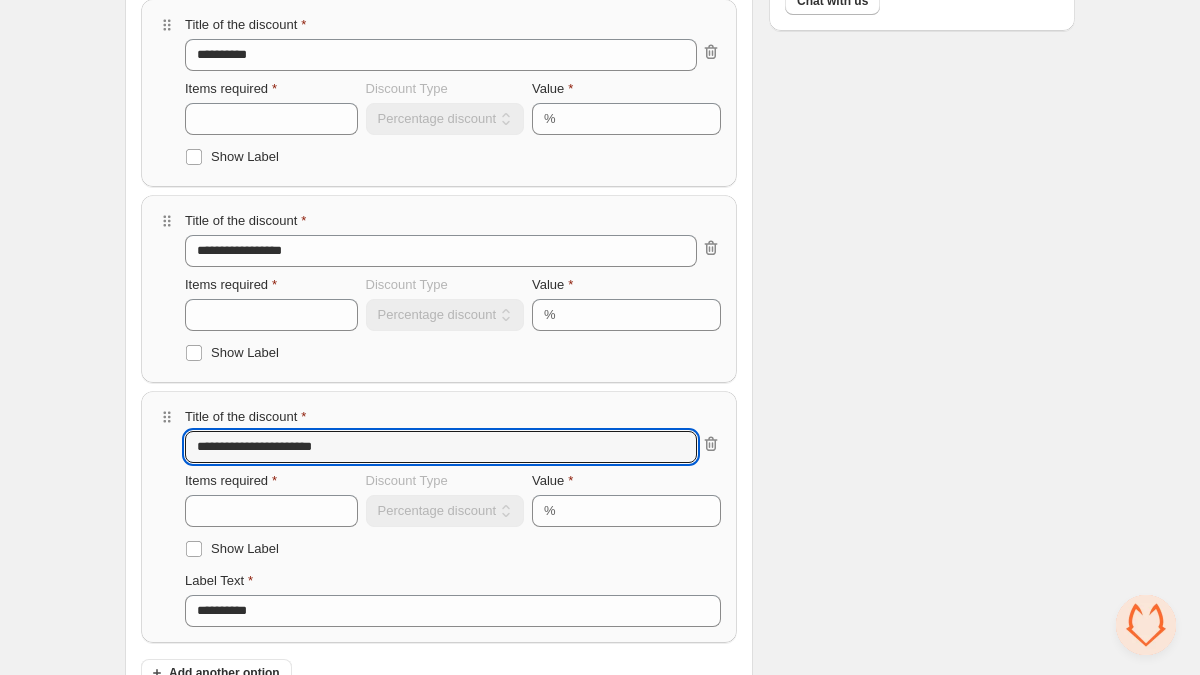 drag, startPoint x: 405, startPoint y: 442, endPoint x: 136, endPoint y: 438, distance: 269.02972 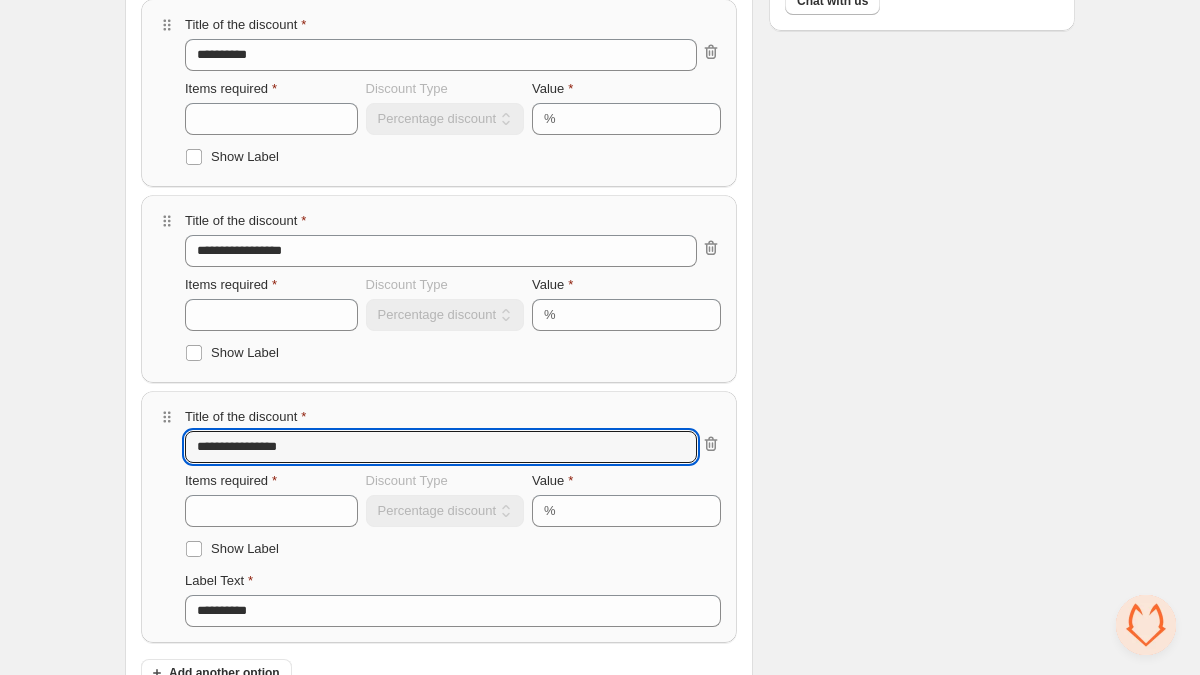 type on "**********" 